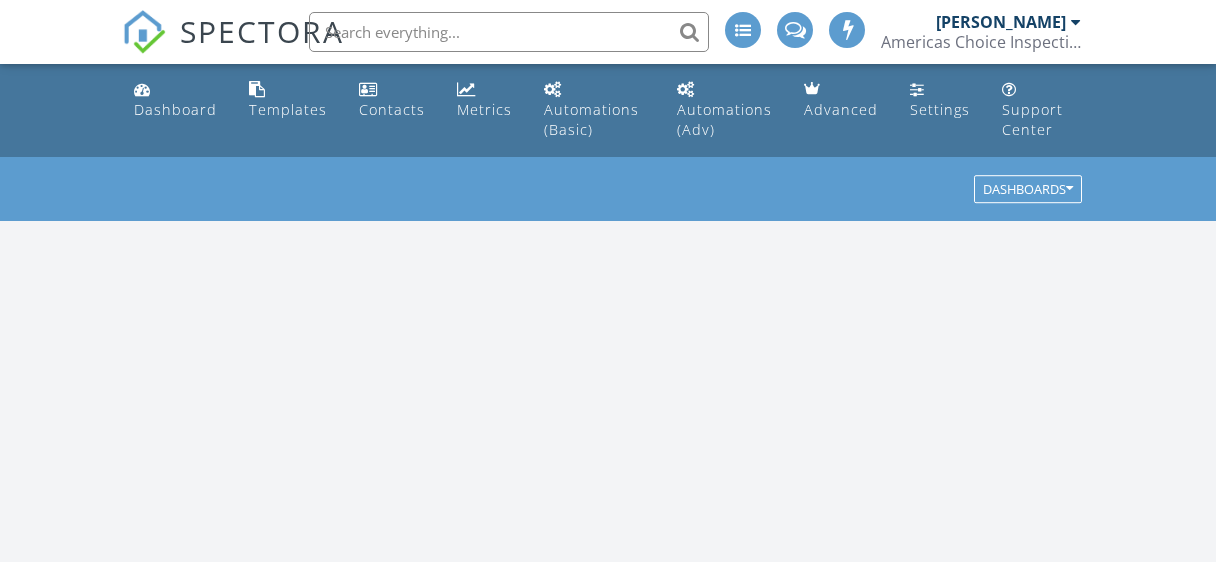 scroll, scrollTop: 0, scrollLeft: 0, axis: both 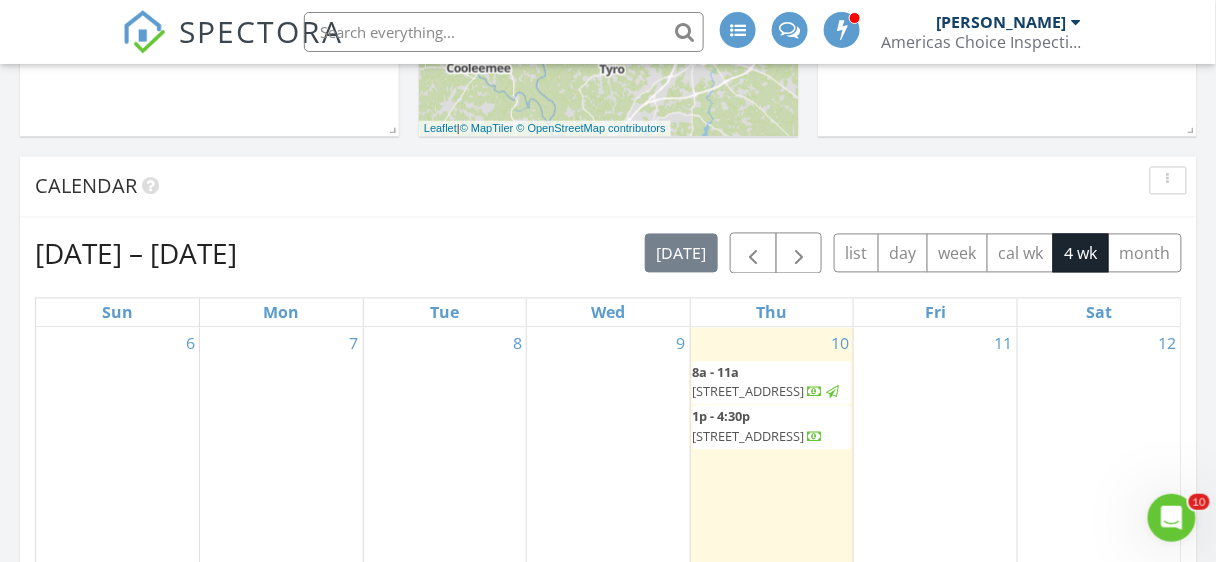 click on "108 Heritage Valley Ct, Mocksville 27028" at bounding box center [749, 392] 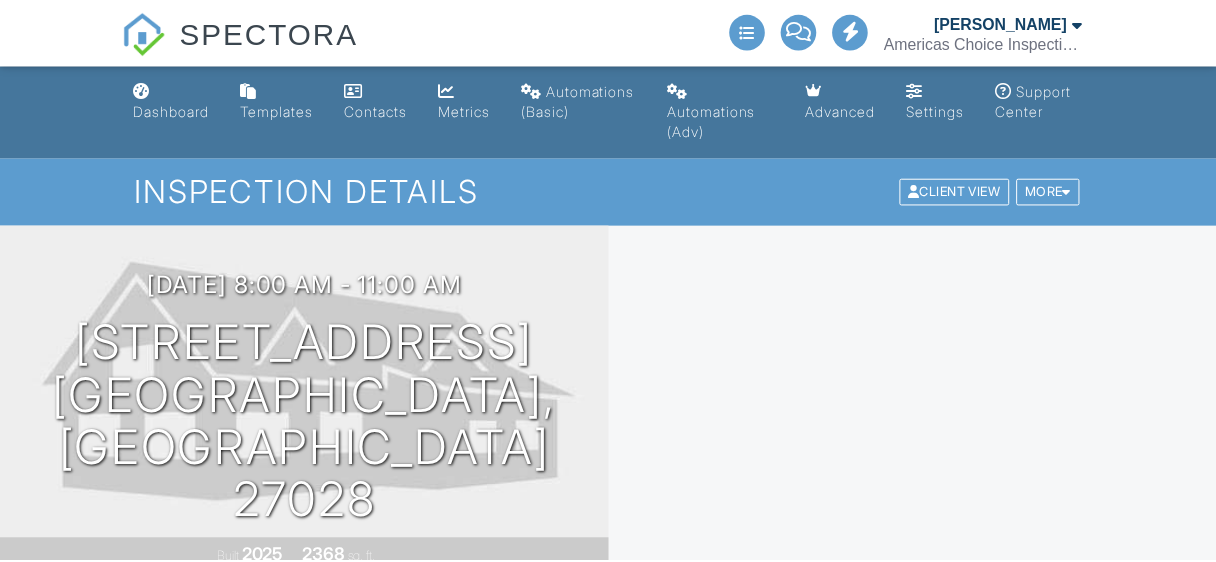 scroll, scrollTop: 0, scrollLeft: 0, axis: both 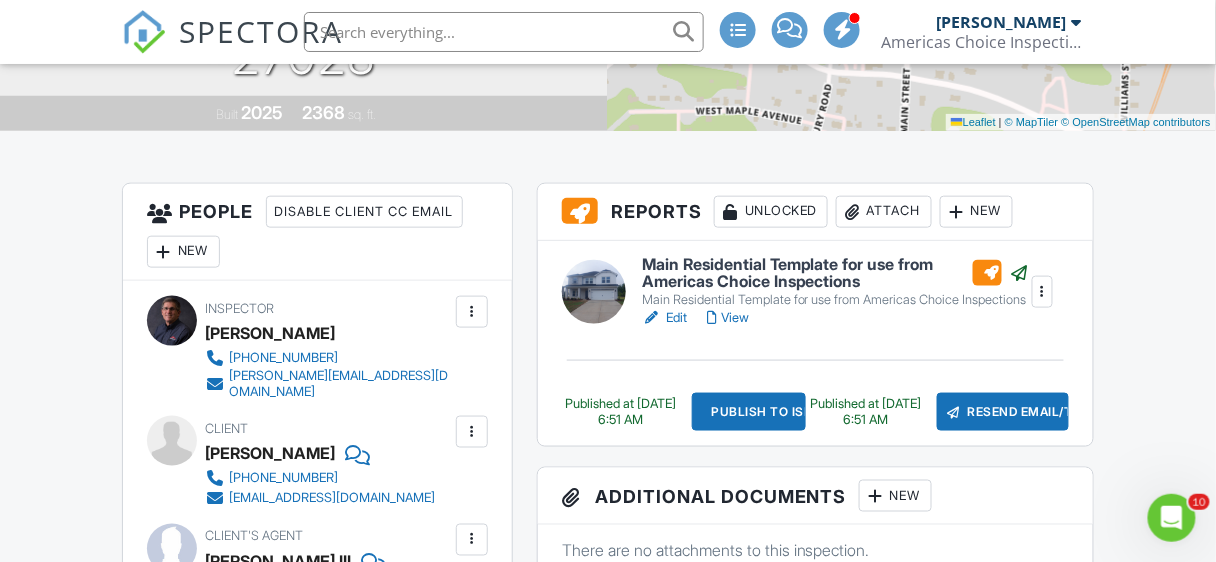 click on "SPECTORA
David Bumgarner
Americas Choice Inspections - Triad
Role:
Inspector
Change Role
Dashboard
New Inspection
Inspections
Calendar
Template Editor
Contacts
Automations (Basic)
Automations (Adv)
Team
Metrics
Payments
Data Exports
Billing
Conversations
Tasks
Reporting
Advanced
Equipment
Settings
What's New
Sign Out
Change Active Role
Your account has more than one possible role. Please choose how you'd like to view the site:
Company/Agency
City
Role
Dashboard
Templates
Contacts
Metrics
Automations (Basic)
Automations (Adv)
Advanced
Settings
Support Center" at bounding box center (608, 810) 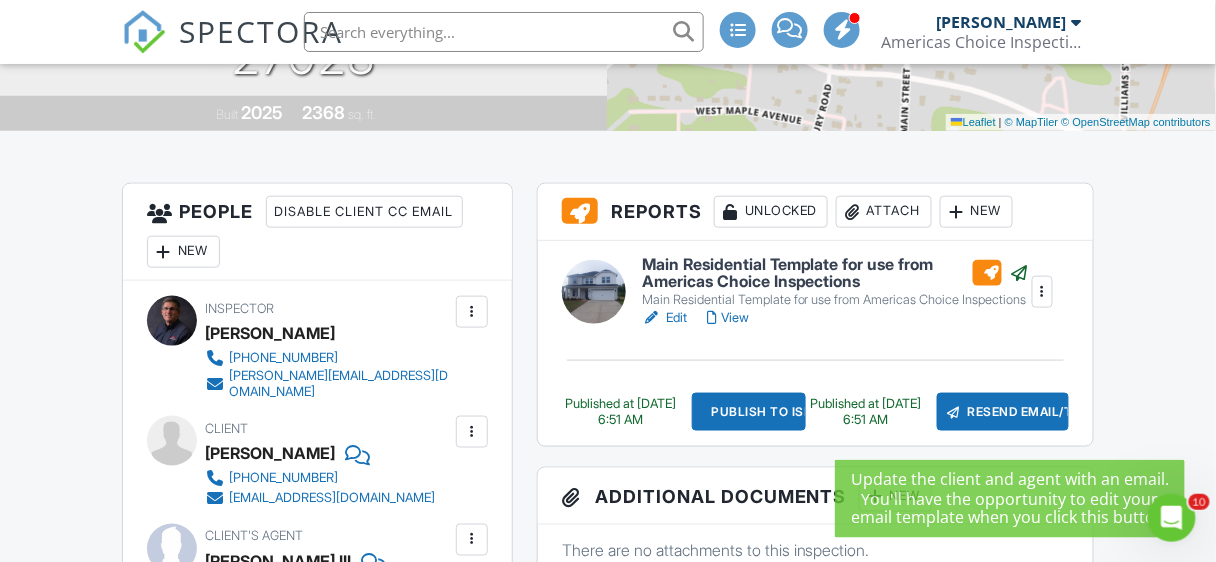 click on "Resend Email/Text" at bounding box center [1003, 412] 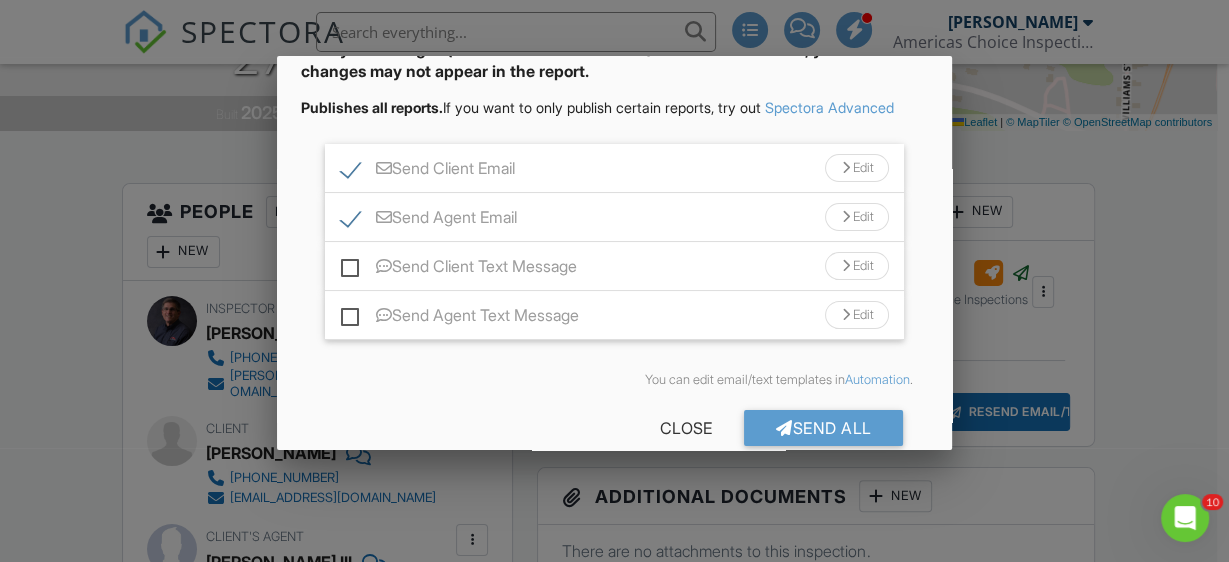 scroll, scrollTop: 193, scrollLeft: 0, axis: vertical 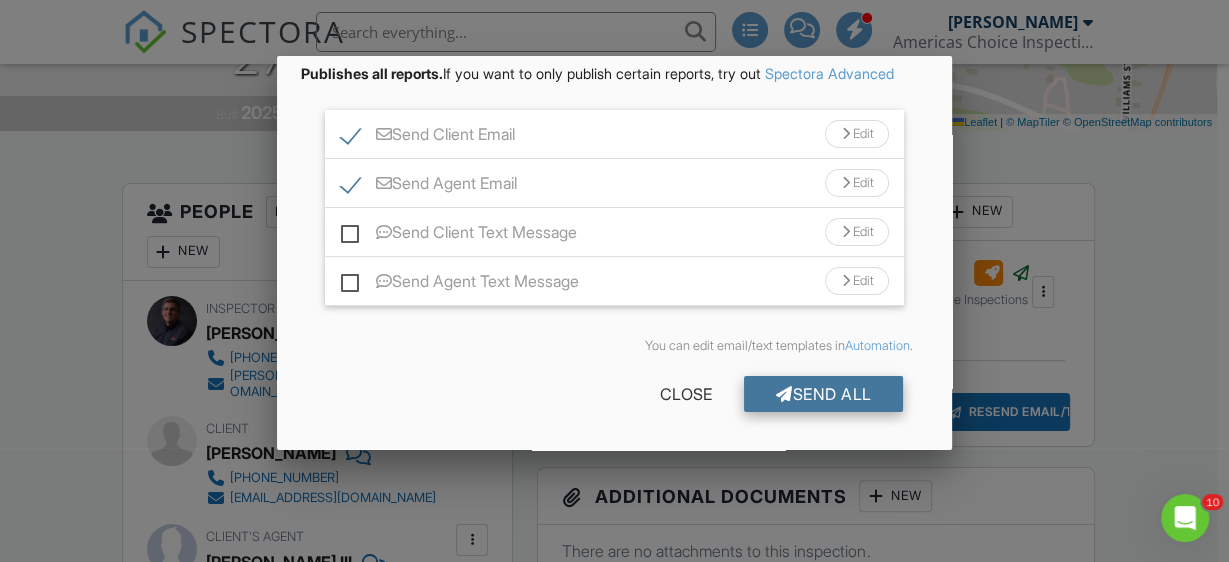 click on "Send All" at bounding box center [824, 394] 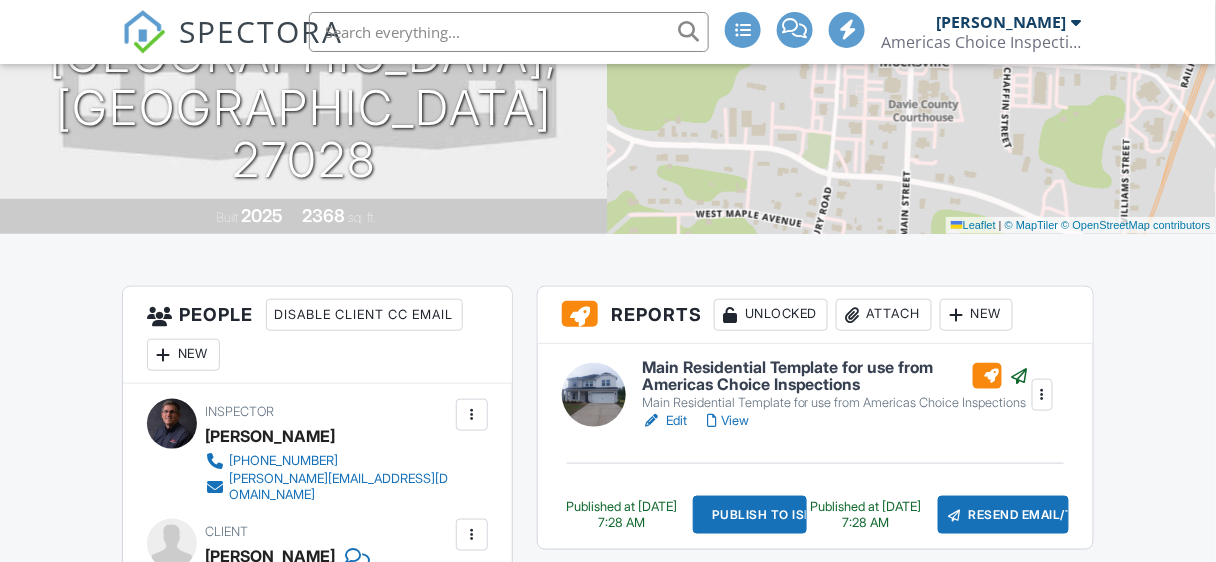 scroll, scrollTop: 341, scrollLeft: 0, axis: vertical 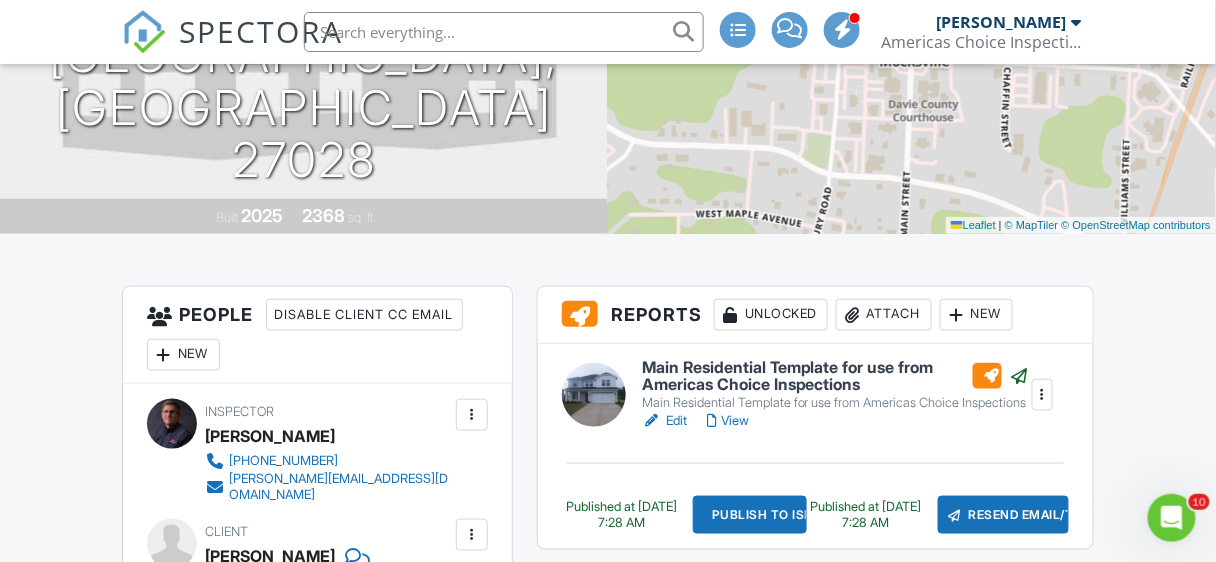 click on "Main Residential Template for use from Americas Choice Inspections" at bounding box center [836, 376] 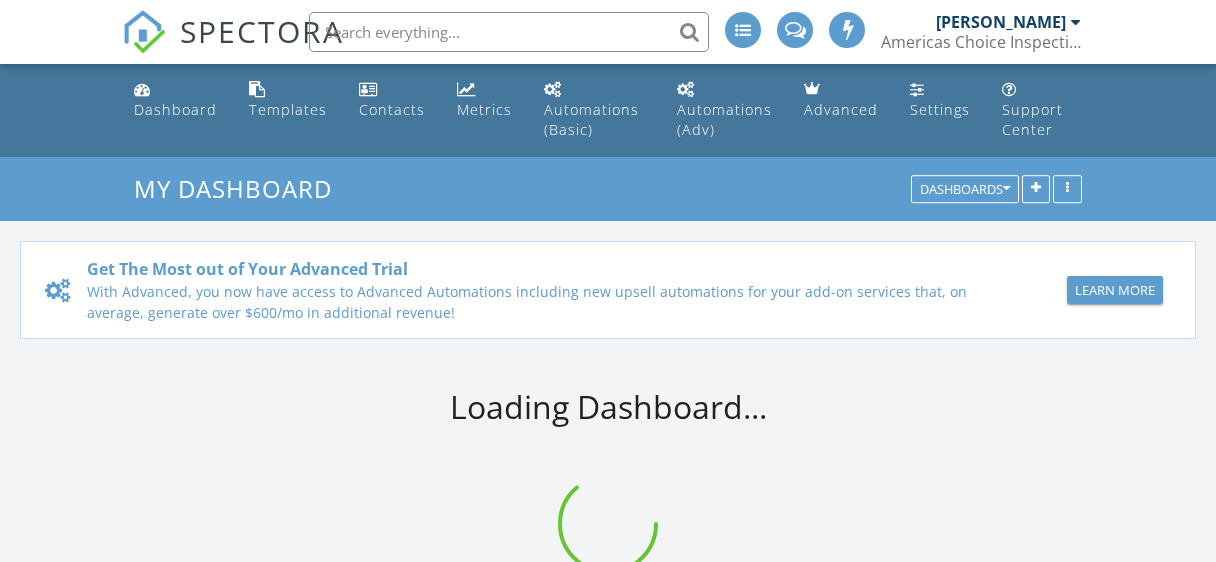 scroll, scrollTop: 0, scrollLeft: 0, axis: both 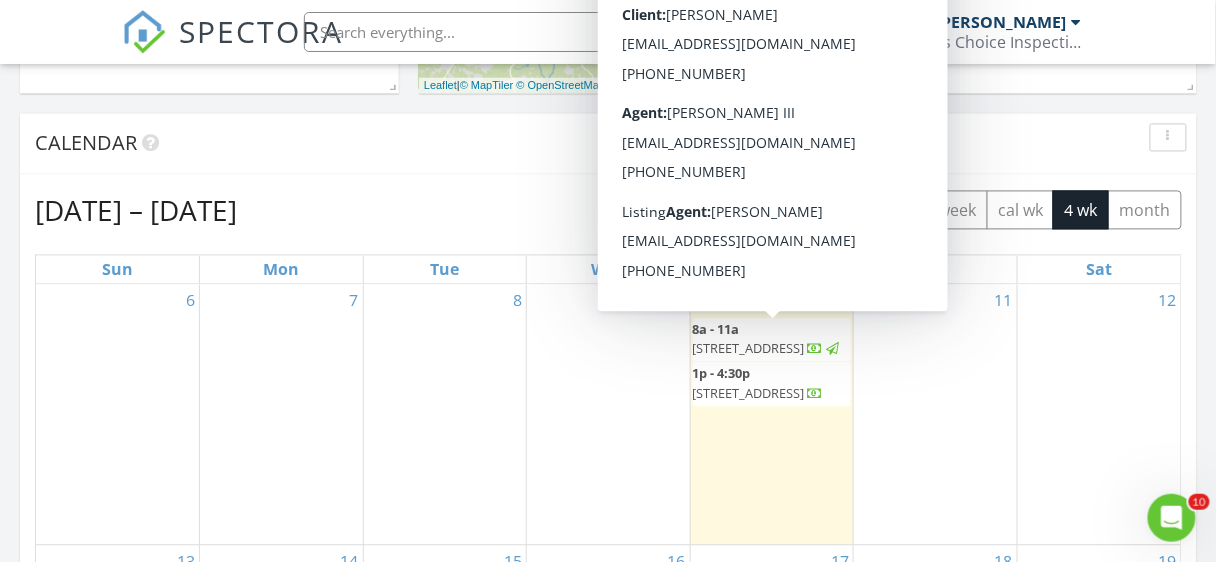 click on "108 Heritage Valley Ct, Mocksville 27028" at bounding box center [749, 349] 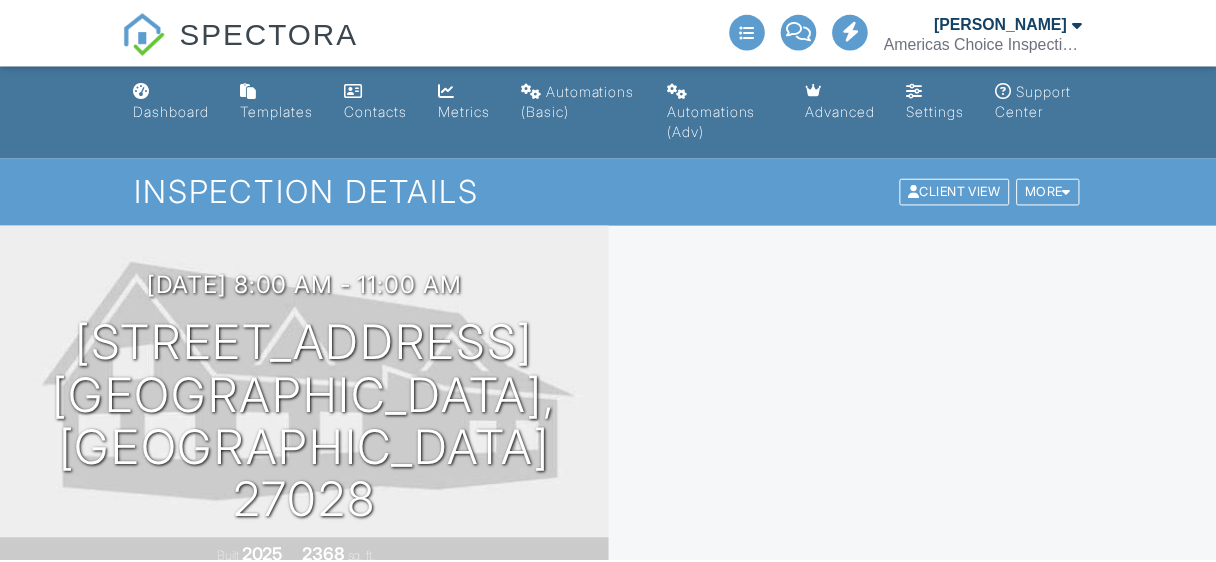 scroll, scrollTop: 0, scrollLeft: 0, axis: both 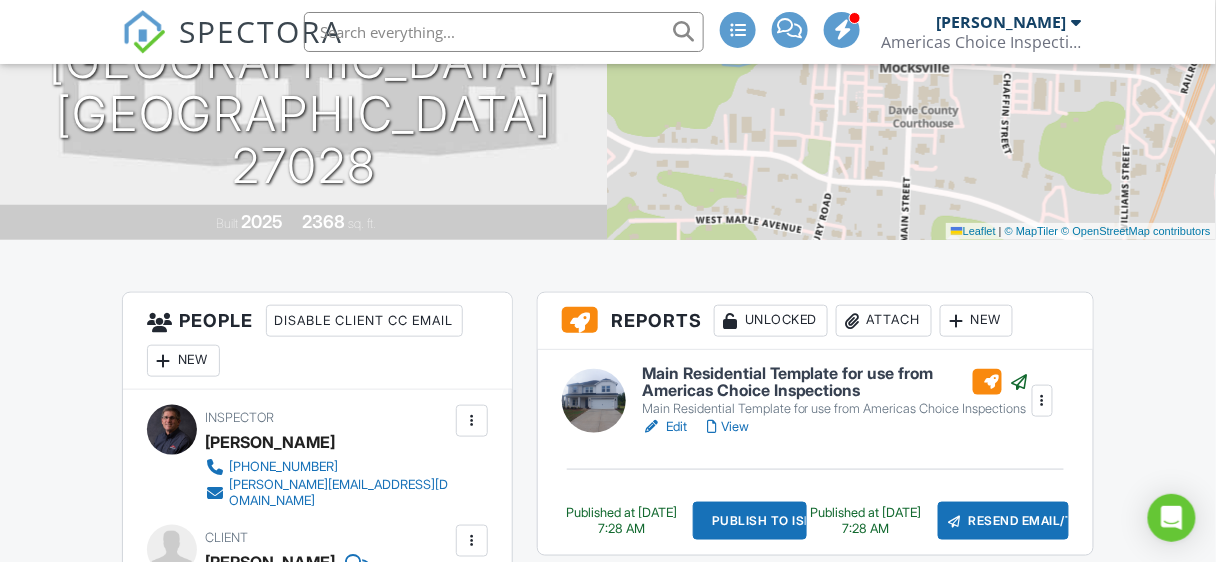 drag, startPoint x: 1220, startPoint y: 67, endPoint x: 1221, endPoint y: 127, distance: 60.00833 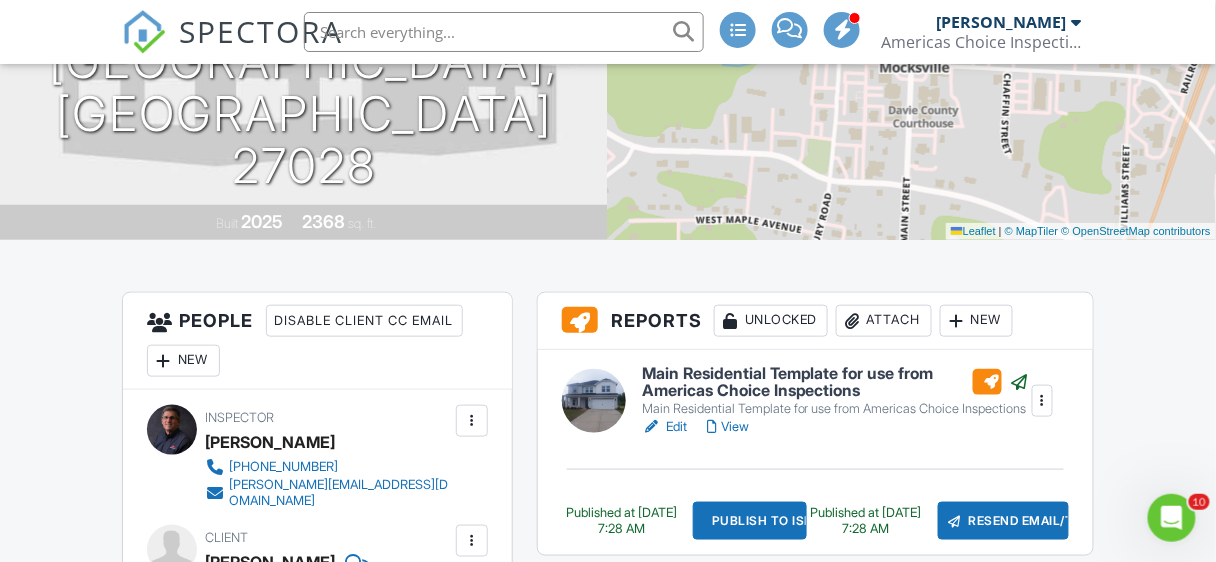 scroll, scrollTop: 0, scrollLeft: 0, axis: both 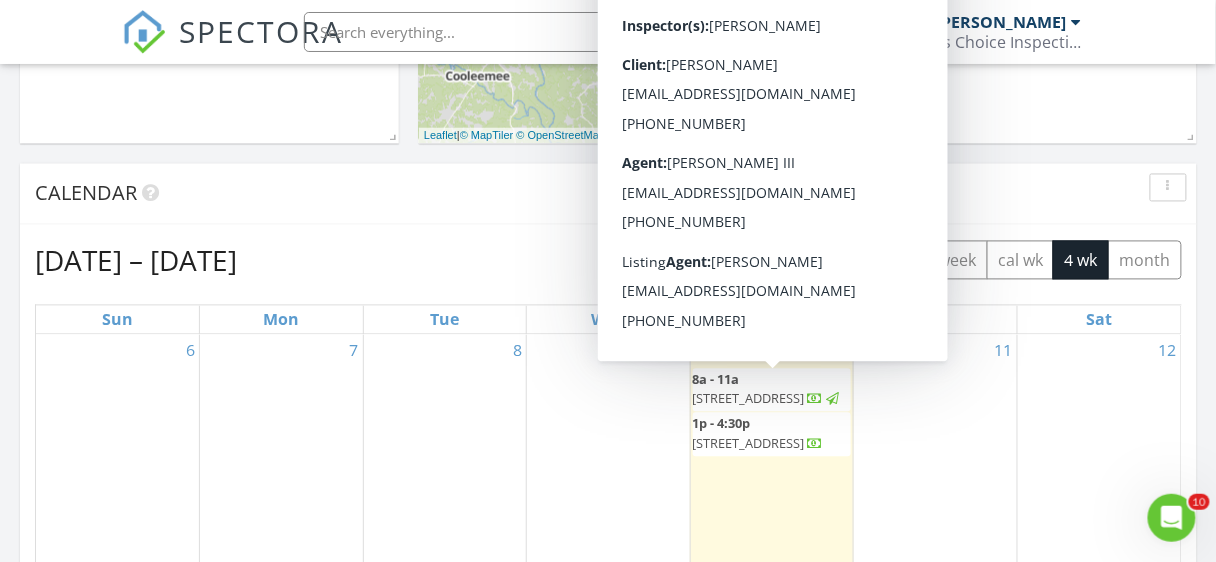 click on "108 Heritage Valley Ct, Mocksville 27028" at bounding box center (749, 399) 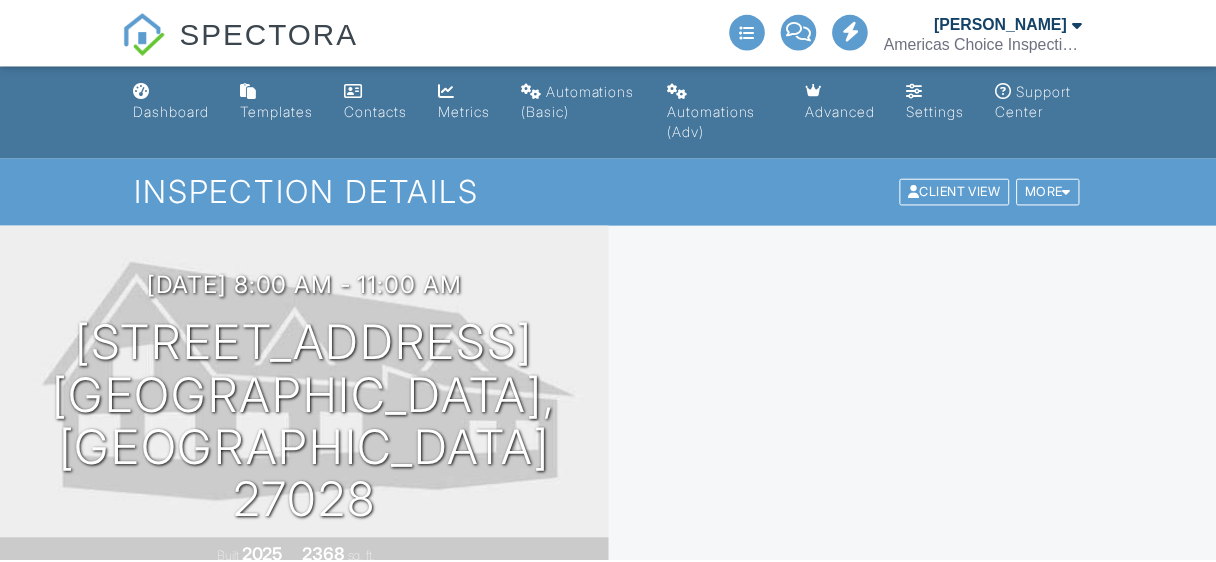 scroll, scrollTop: 0, scrollLeft: 0, axis: both 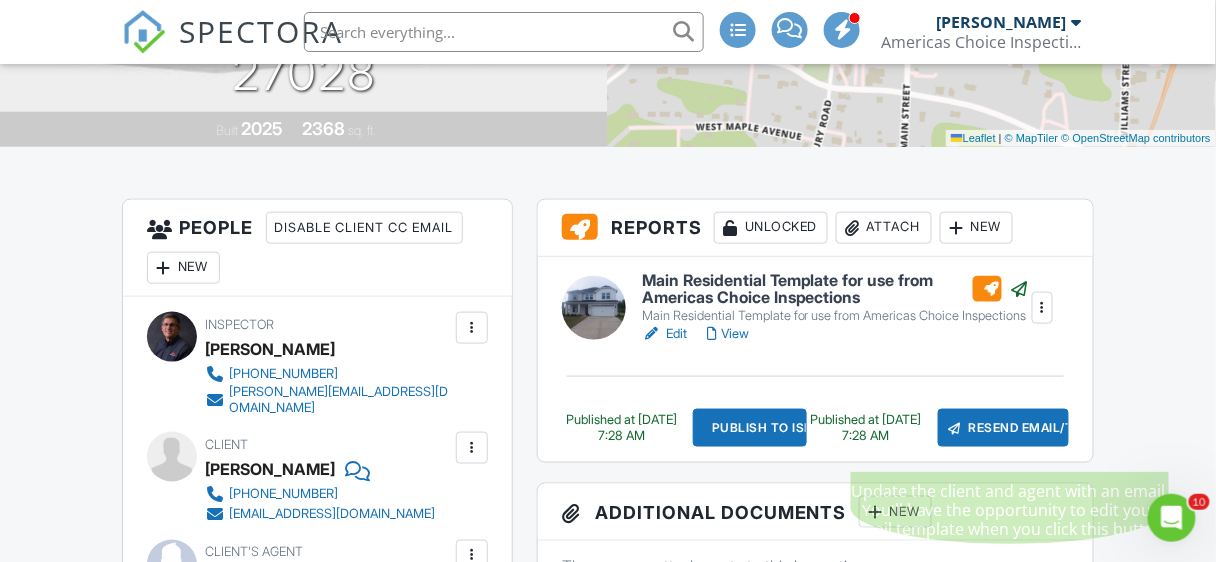 click on "Resend Email/Text" at bounding box center [1004, 428] 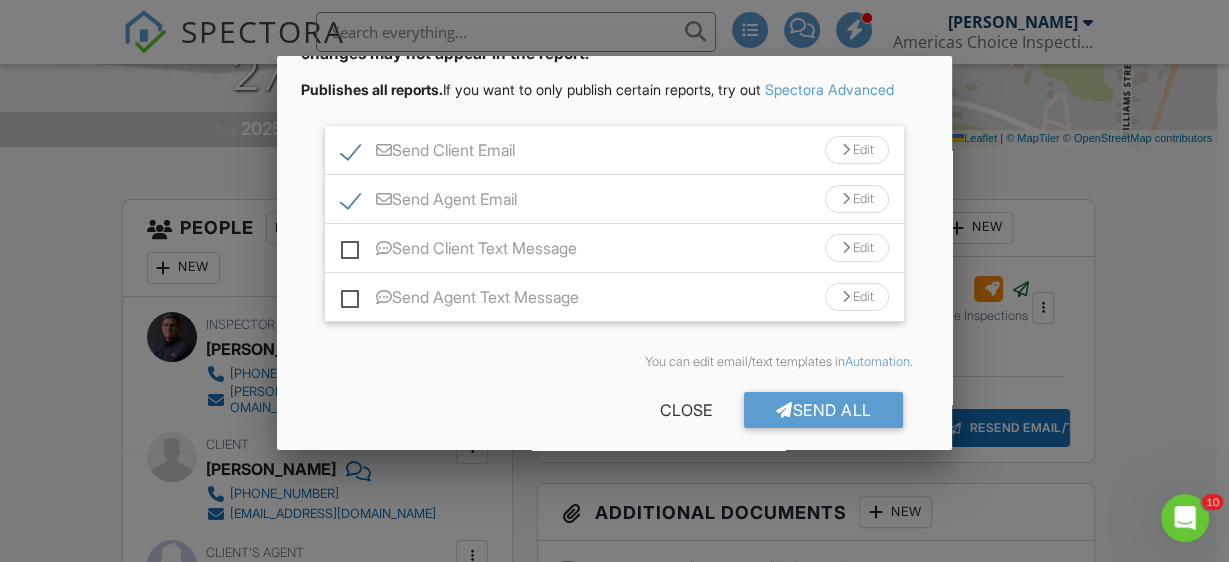 scroll, scrollTop: 193, scrollLeft: 0, axis: vertical 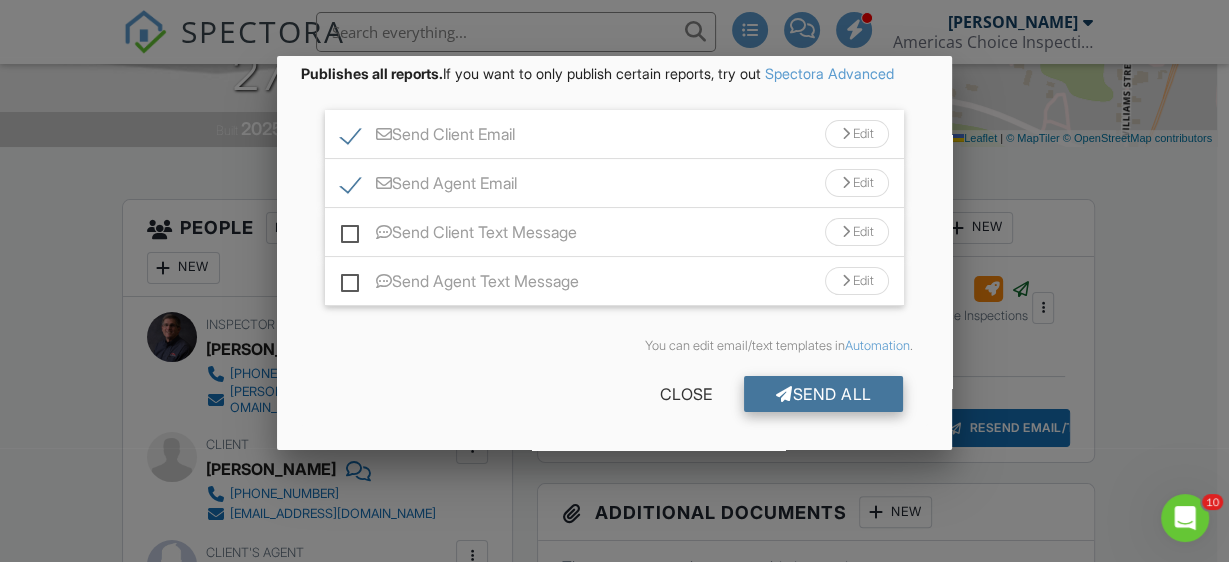 click on "Send All" at bounding box center [824, 394] 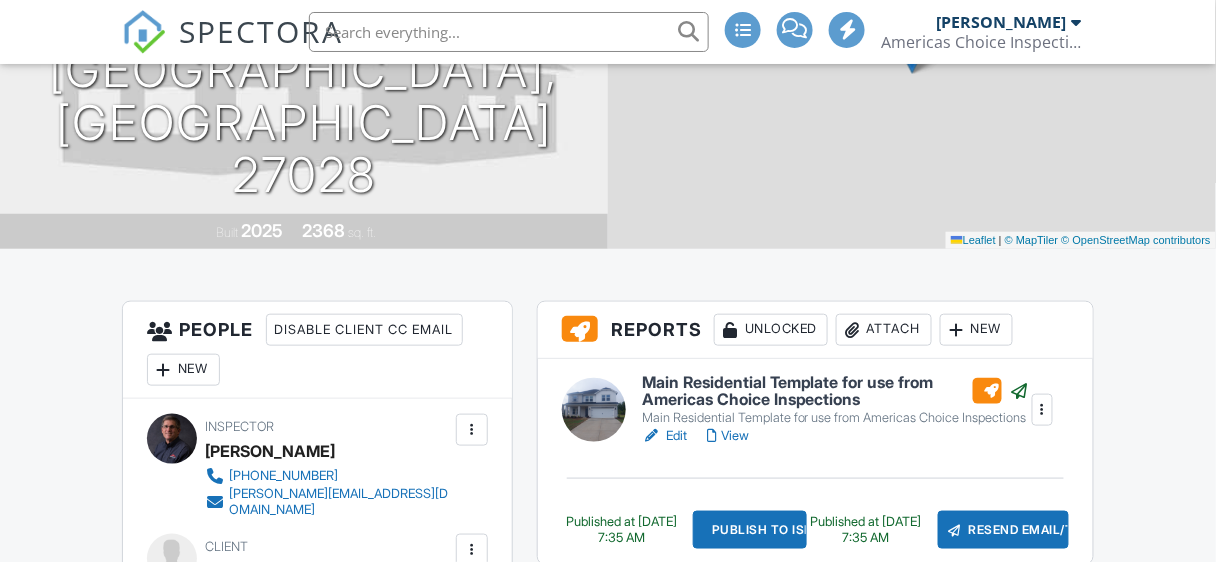 scroll, scrollTop: 326, scrollLeft: 0, axis: vertical 